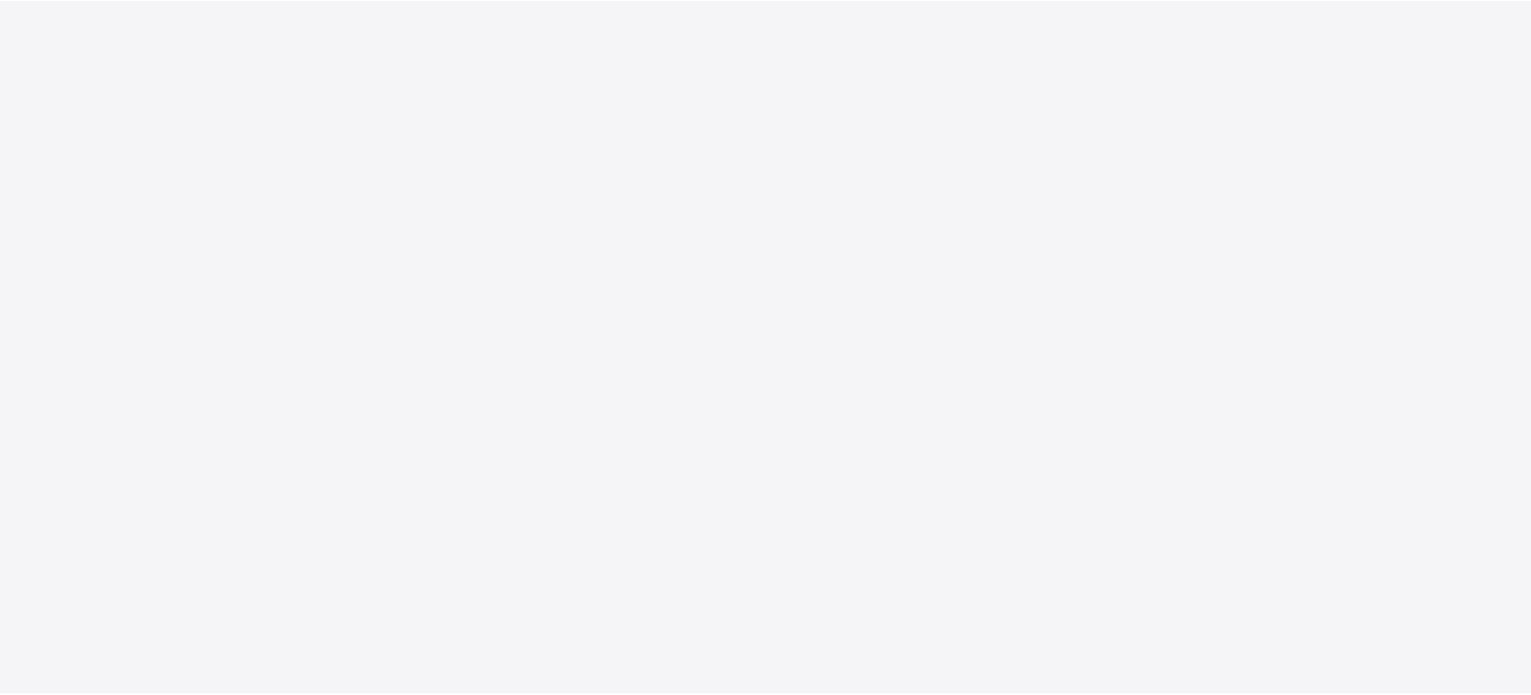 scroll, scrollTop: 0, scrollLeft: 0, axis: both 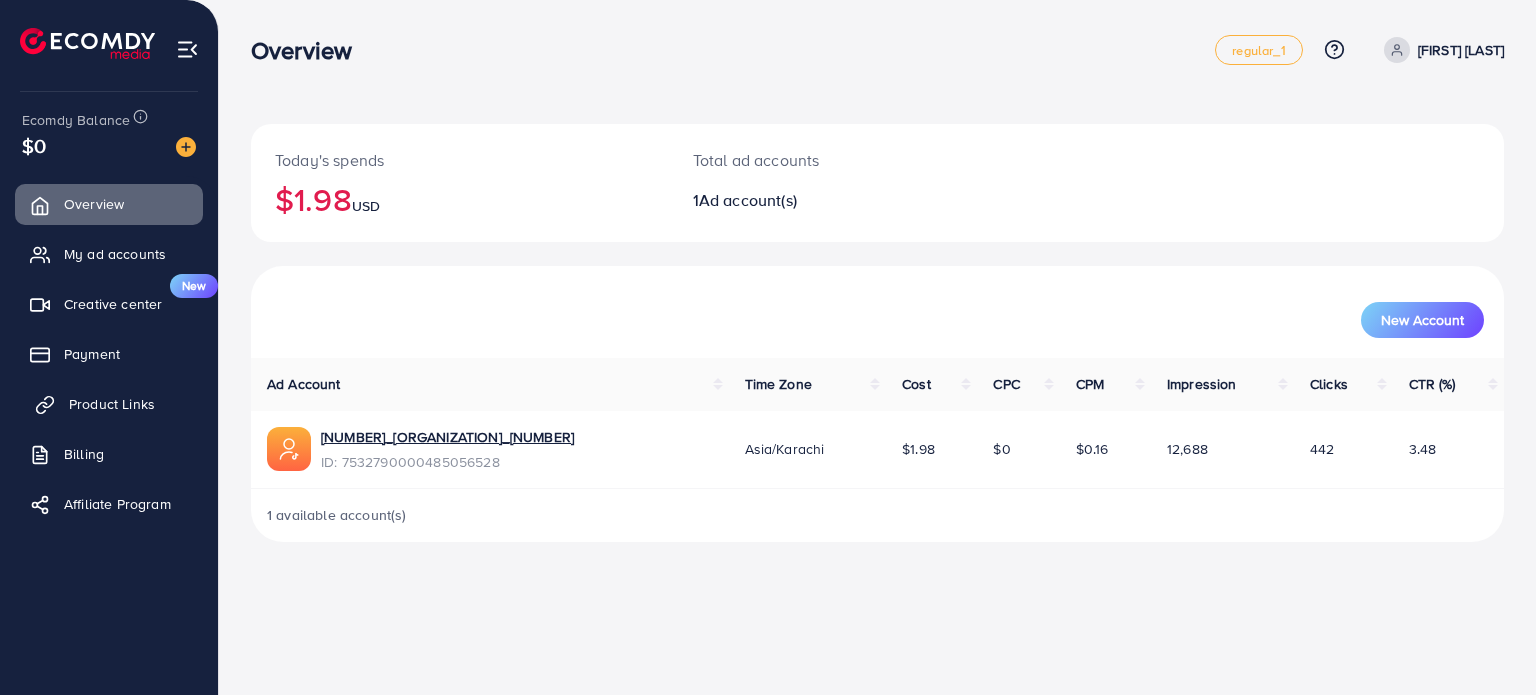 click on "Product Links" at bounding box center (112, 404) 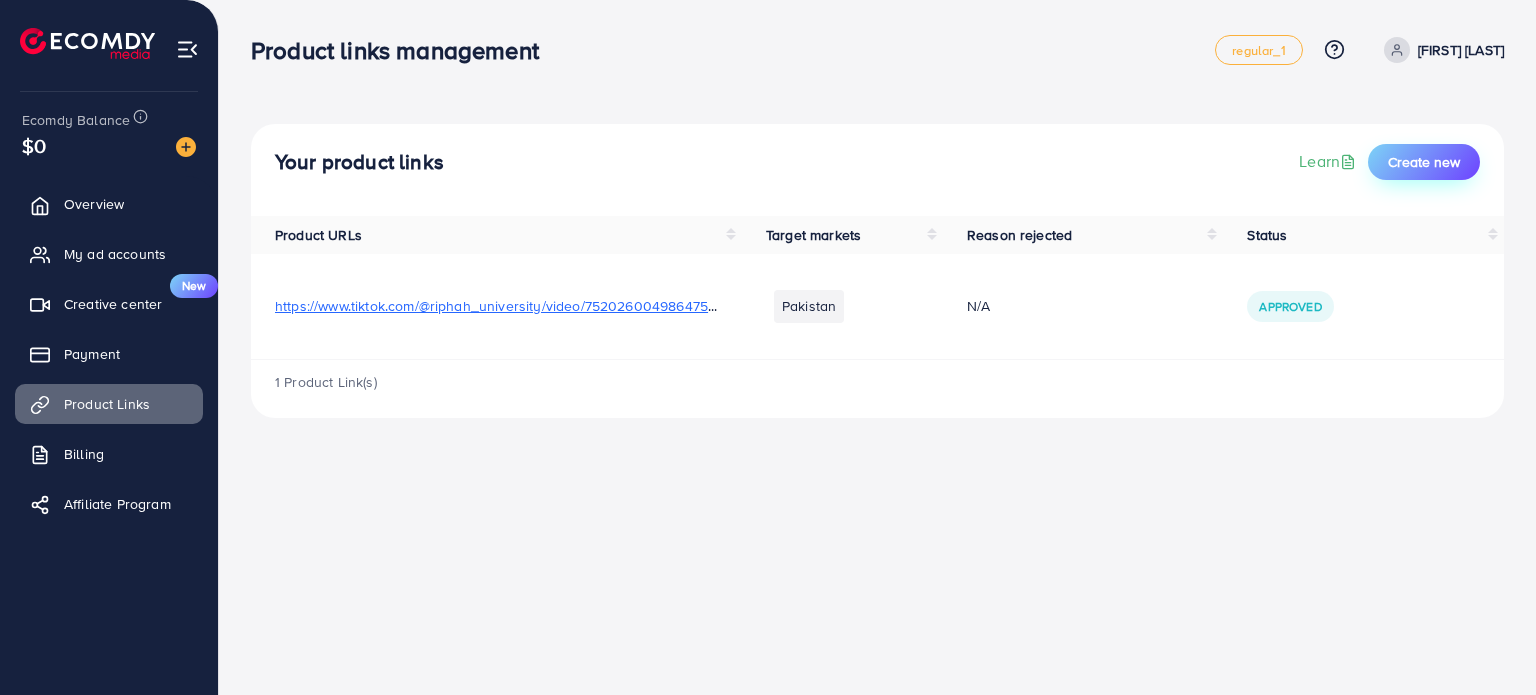 click on "Create new" at bounding box center (1424, 162) 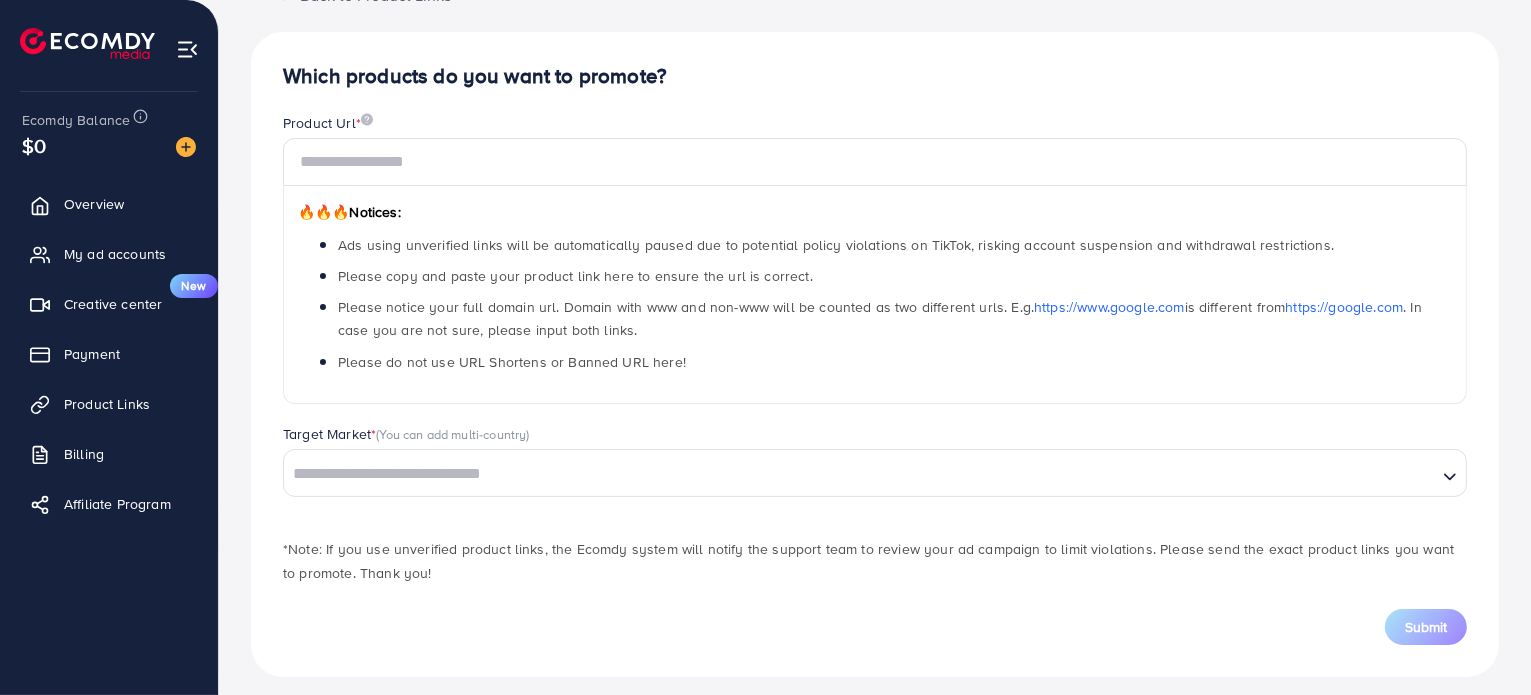 scroll, scrollTop: 163, scrollLeft: 0, axis: vertical 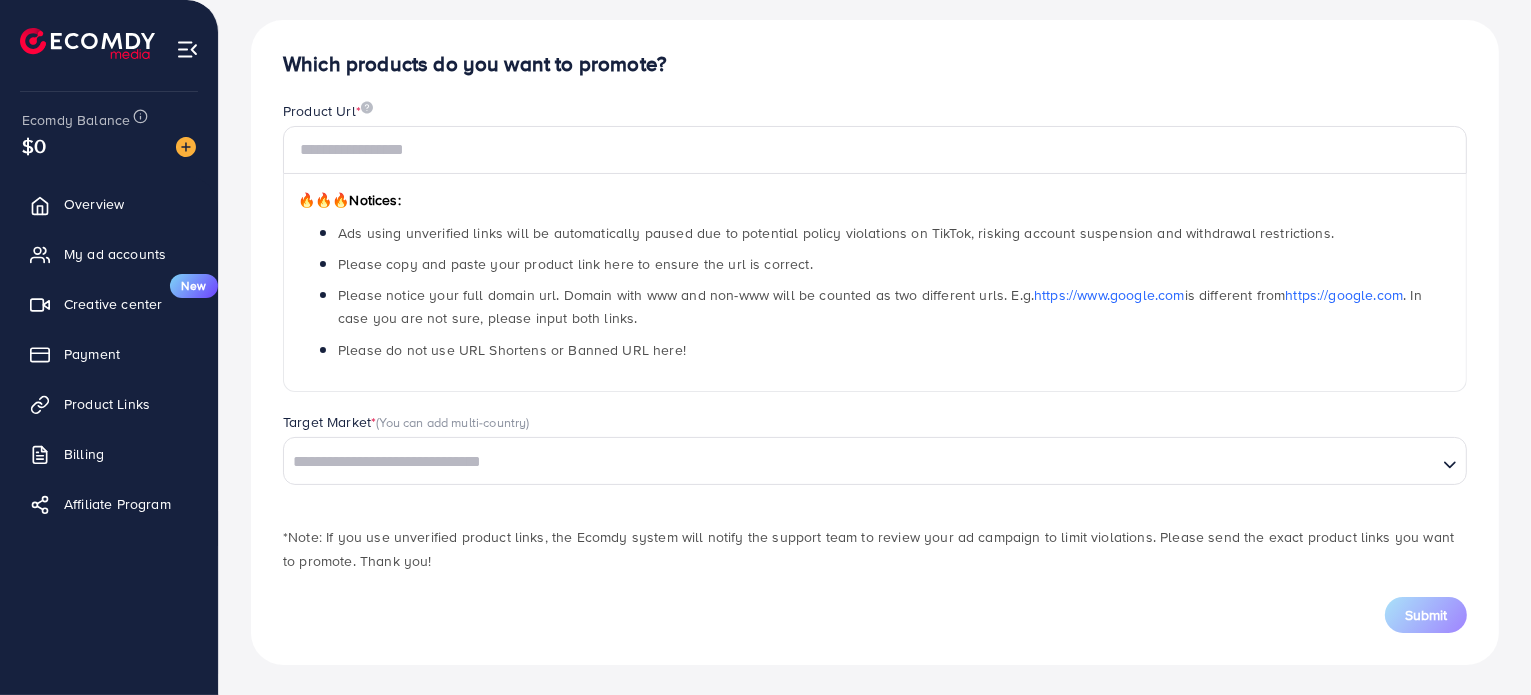 click at bounding box center (860, 462) 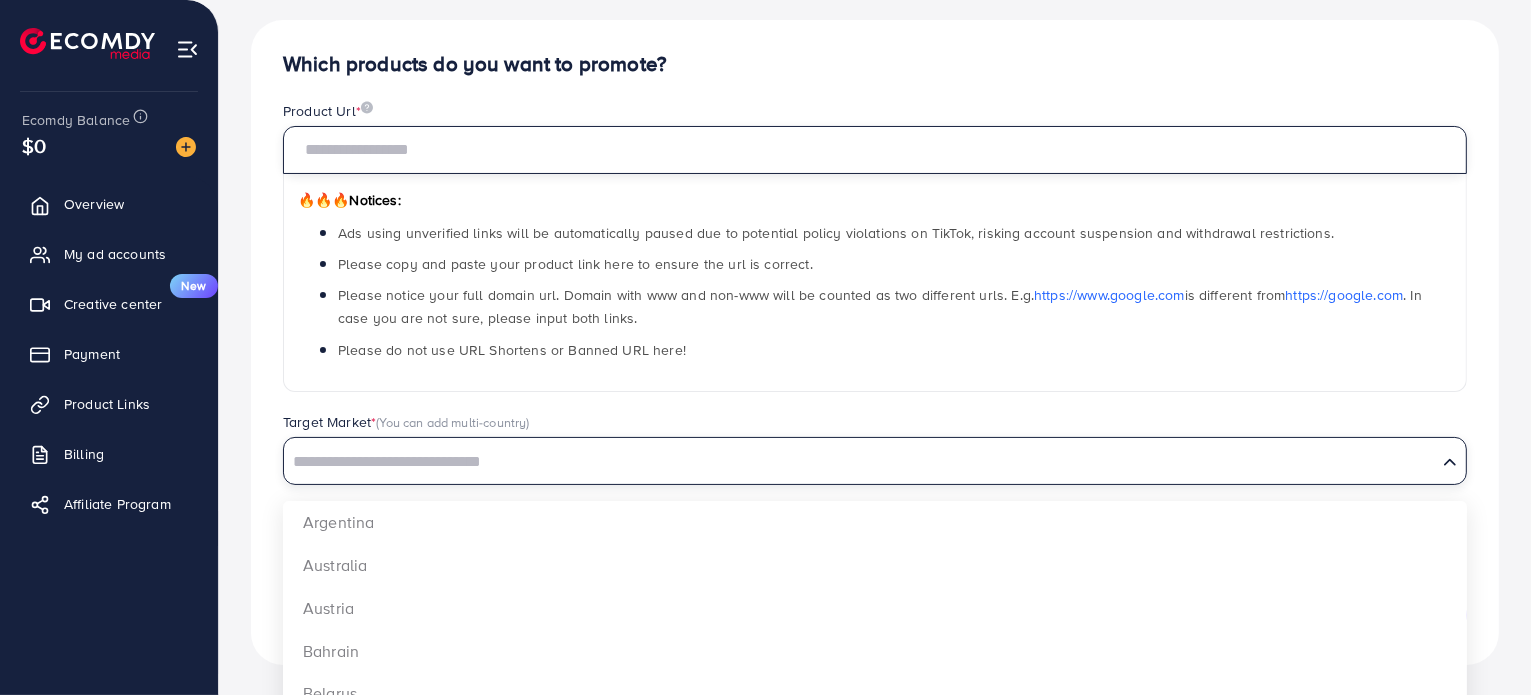 click at bounding box center (875, 150) 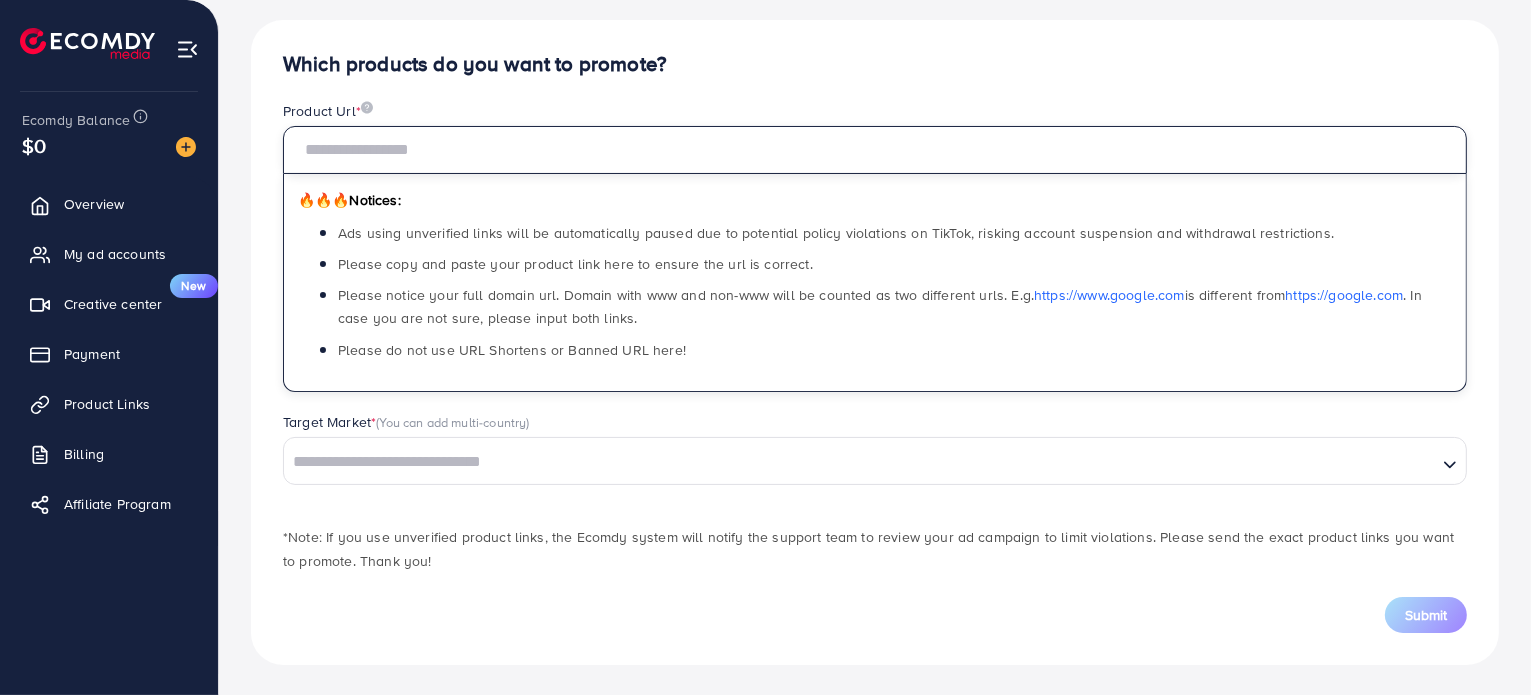 paste on "**********" 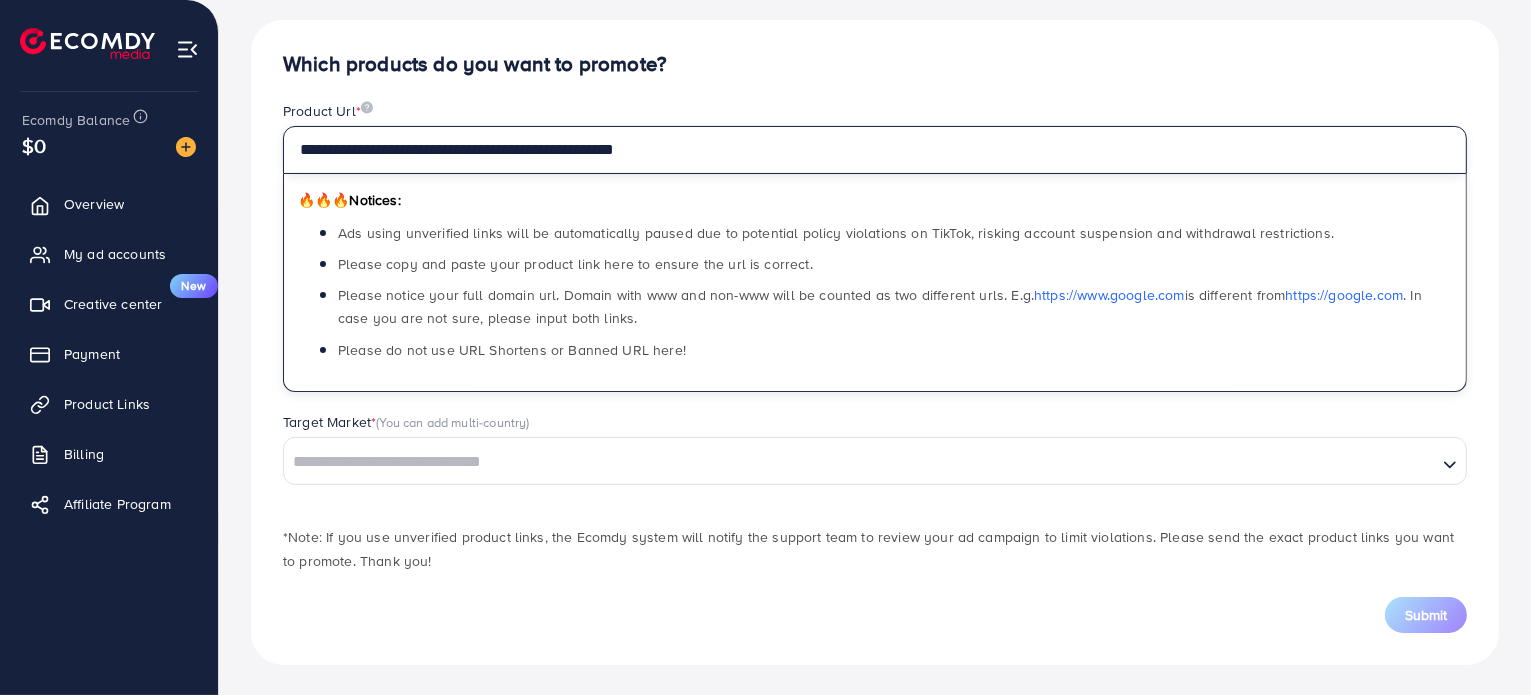 type on "**********" 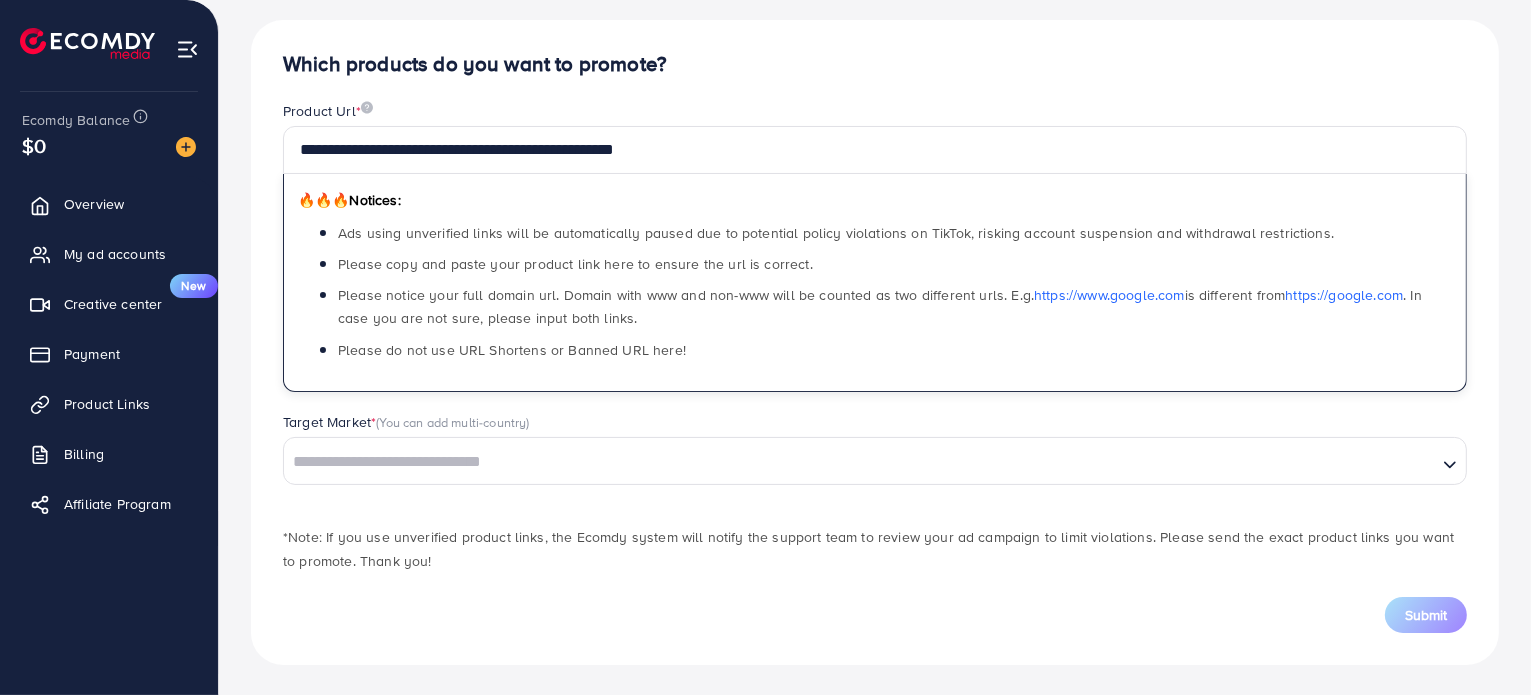 click on "**********" at bounding box center (875, 246) 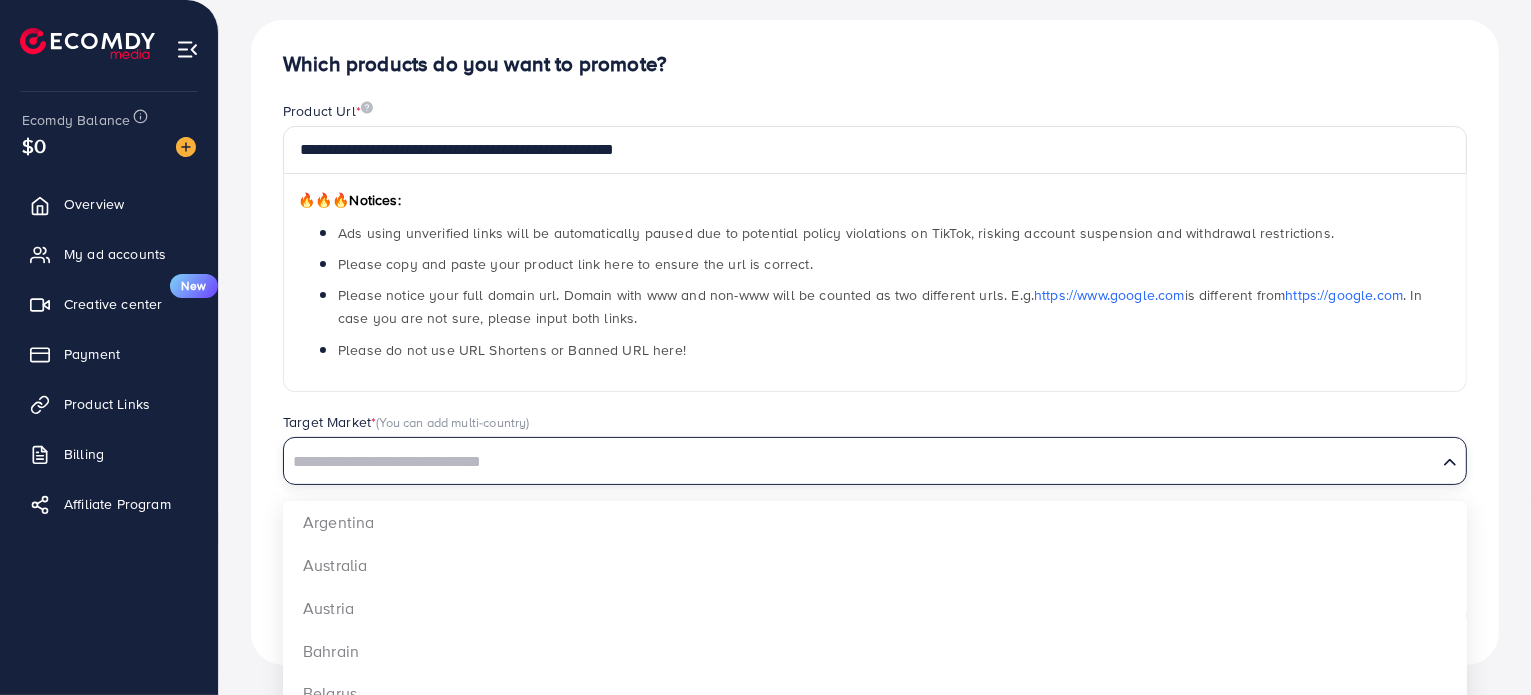 click at bounding box center [860, 462] 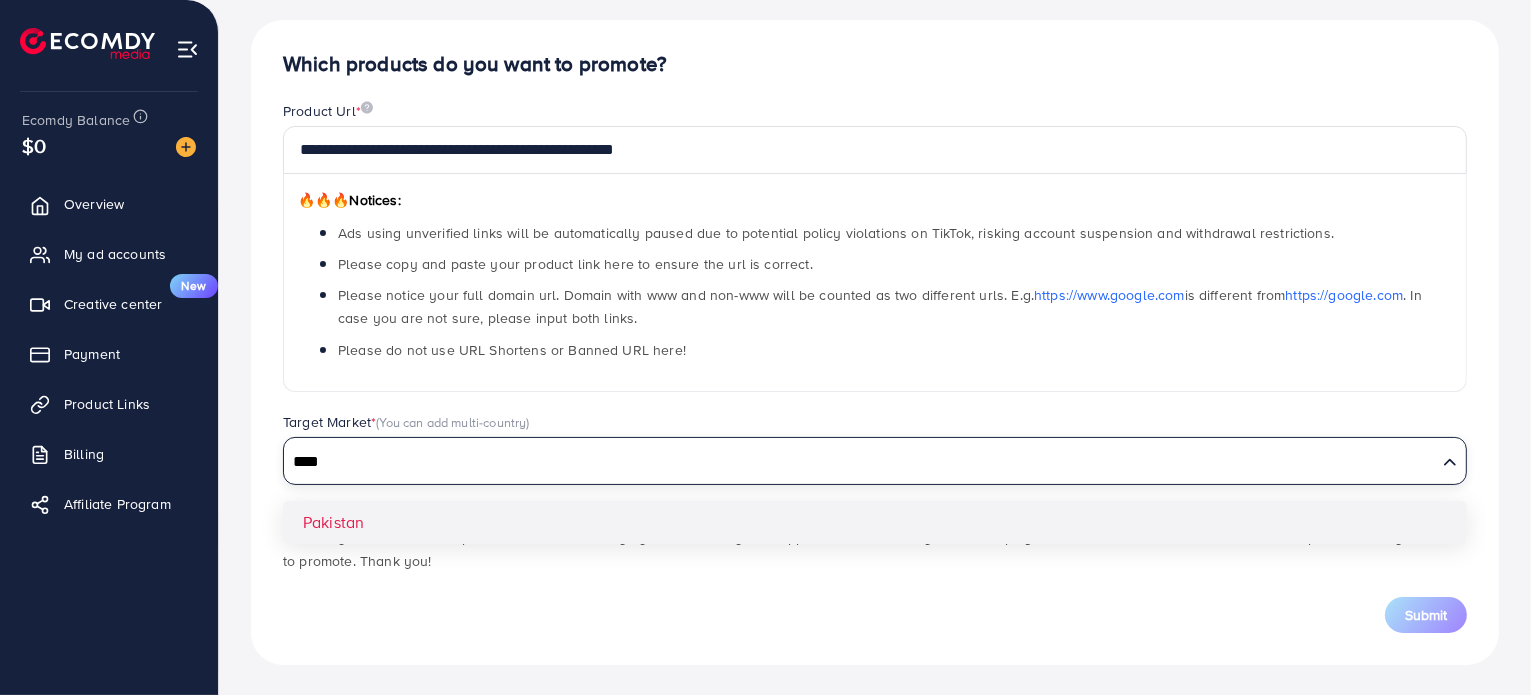 type on "****" 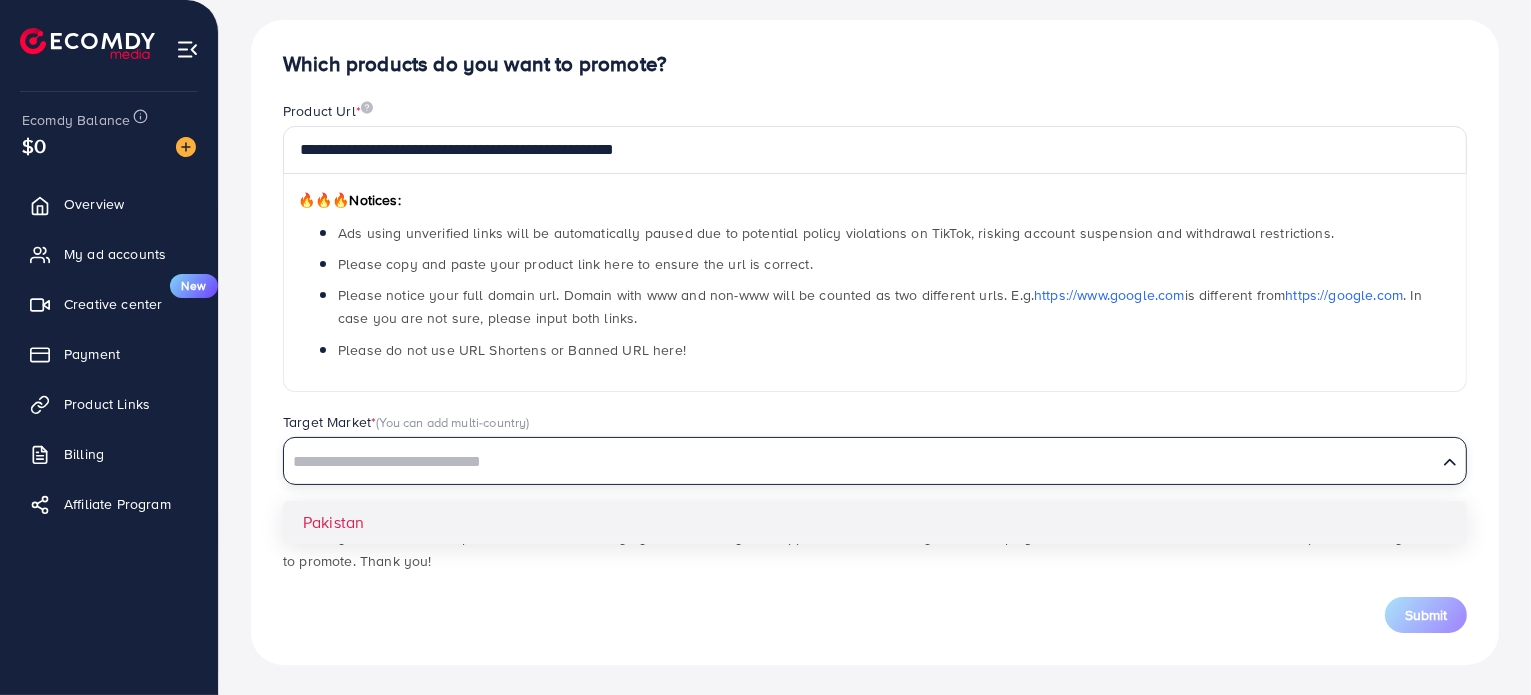 click on "**********" at bounding box center [875, 342] 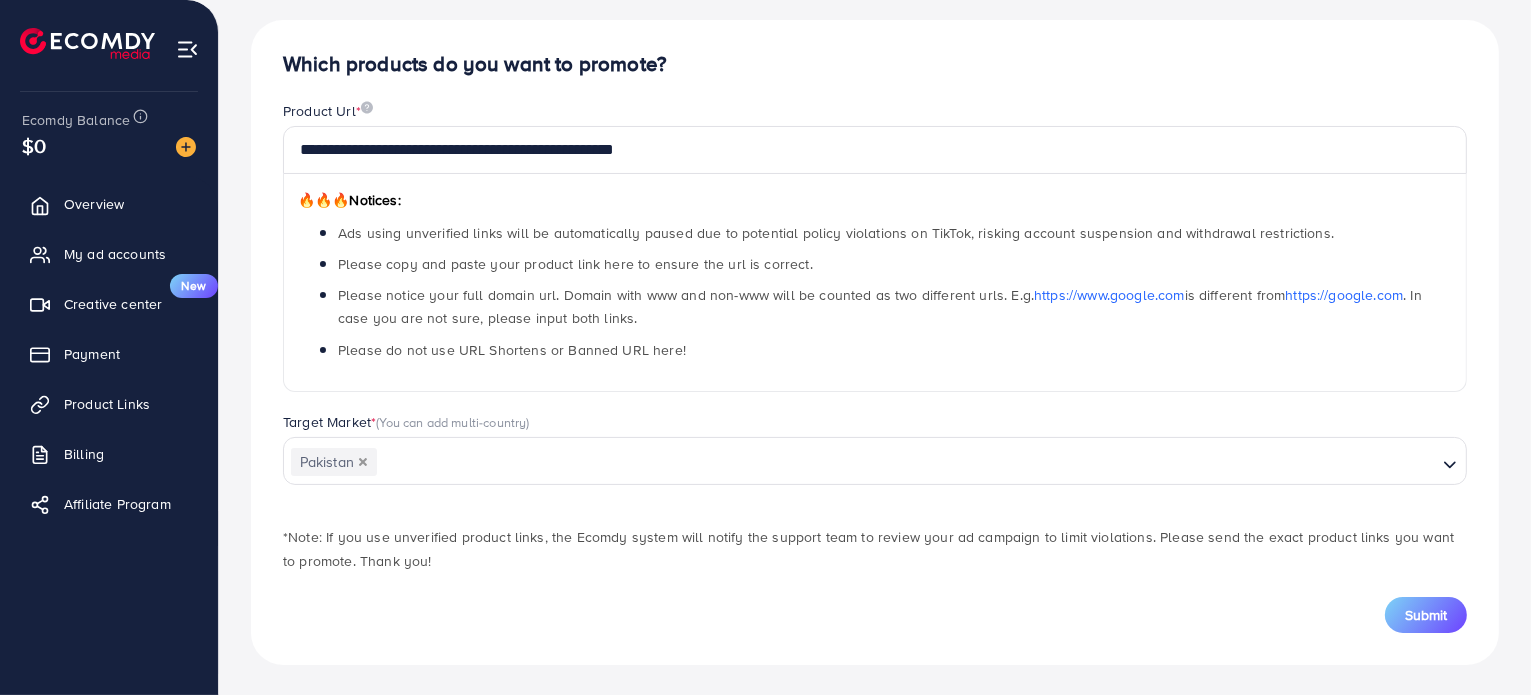 click on "**********" at bounding box center (875, 342) 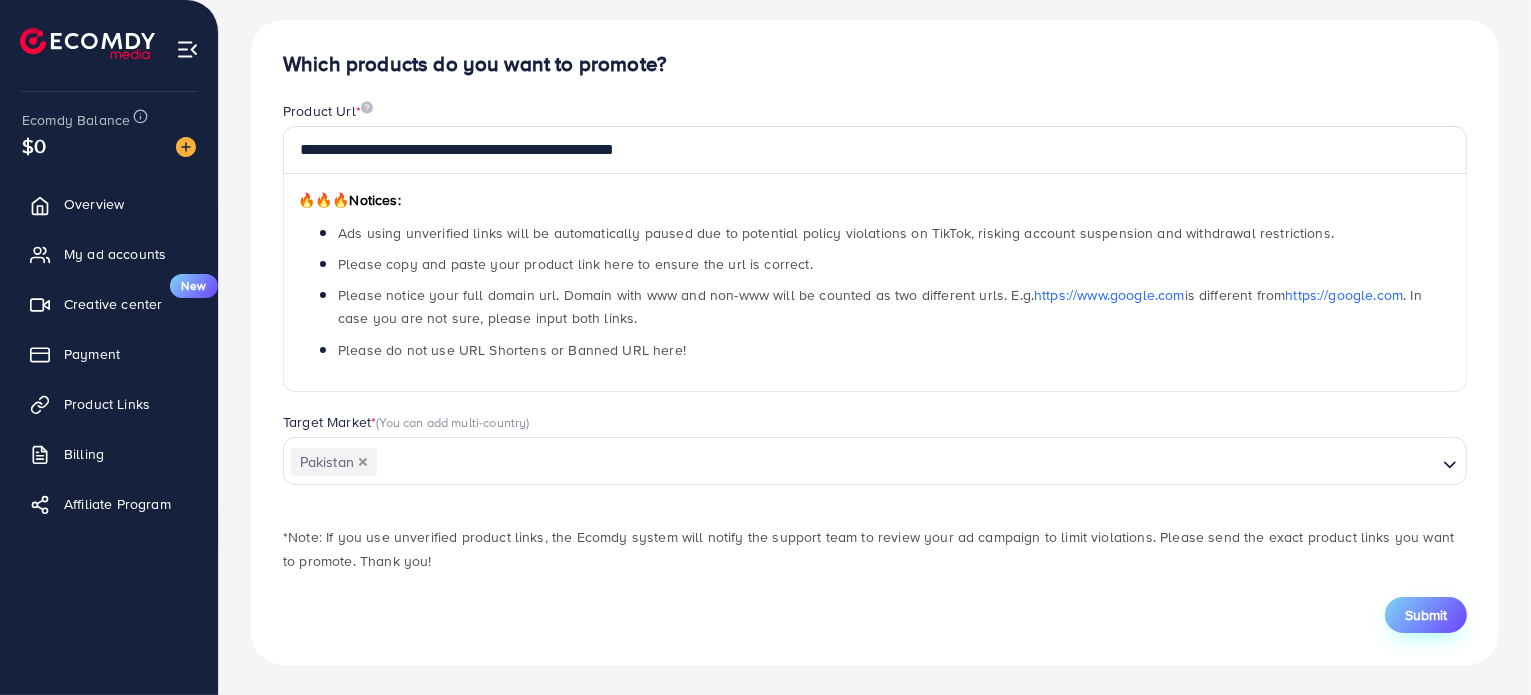 click on "Submit" at bounding box center [1426, 615] 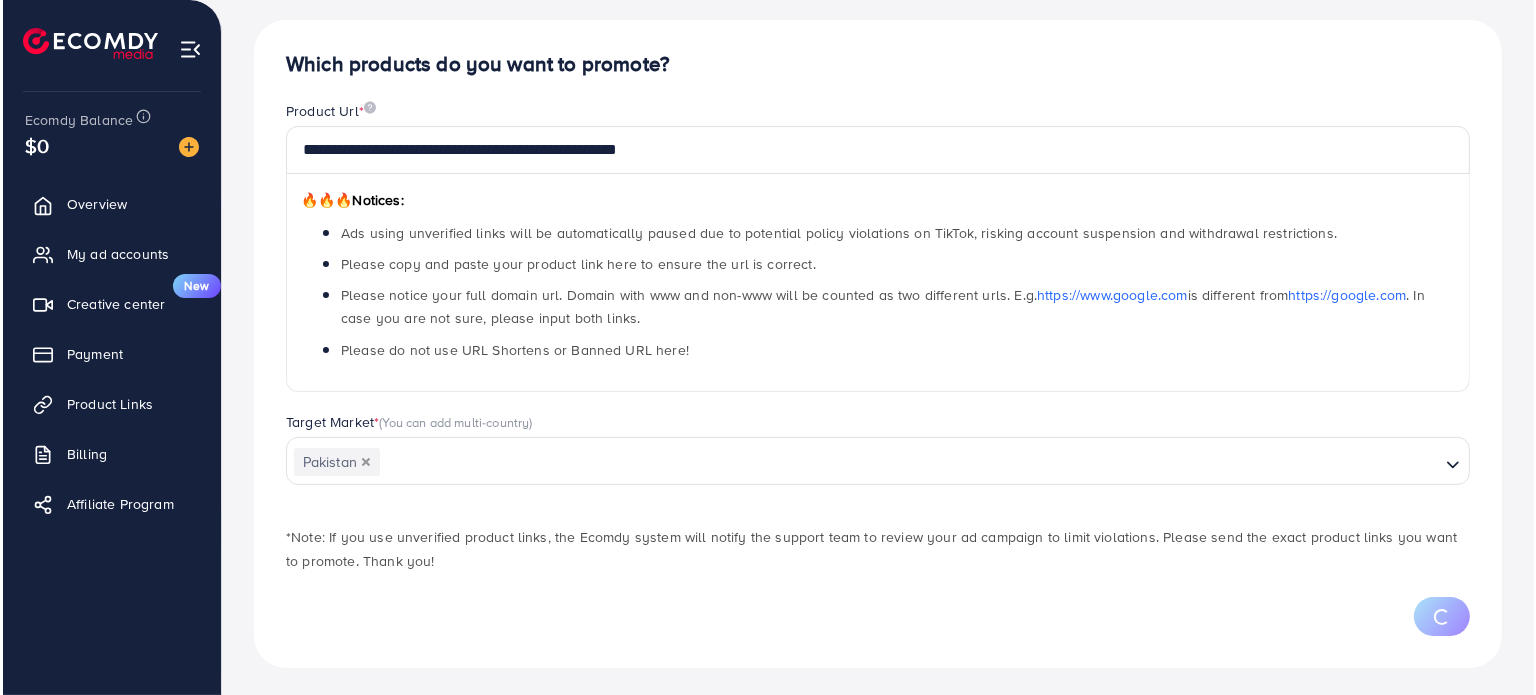 scroll, scrollTop: 0, scrollLeft: 0, axis: both 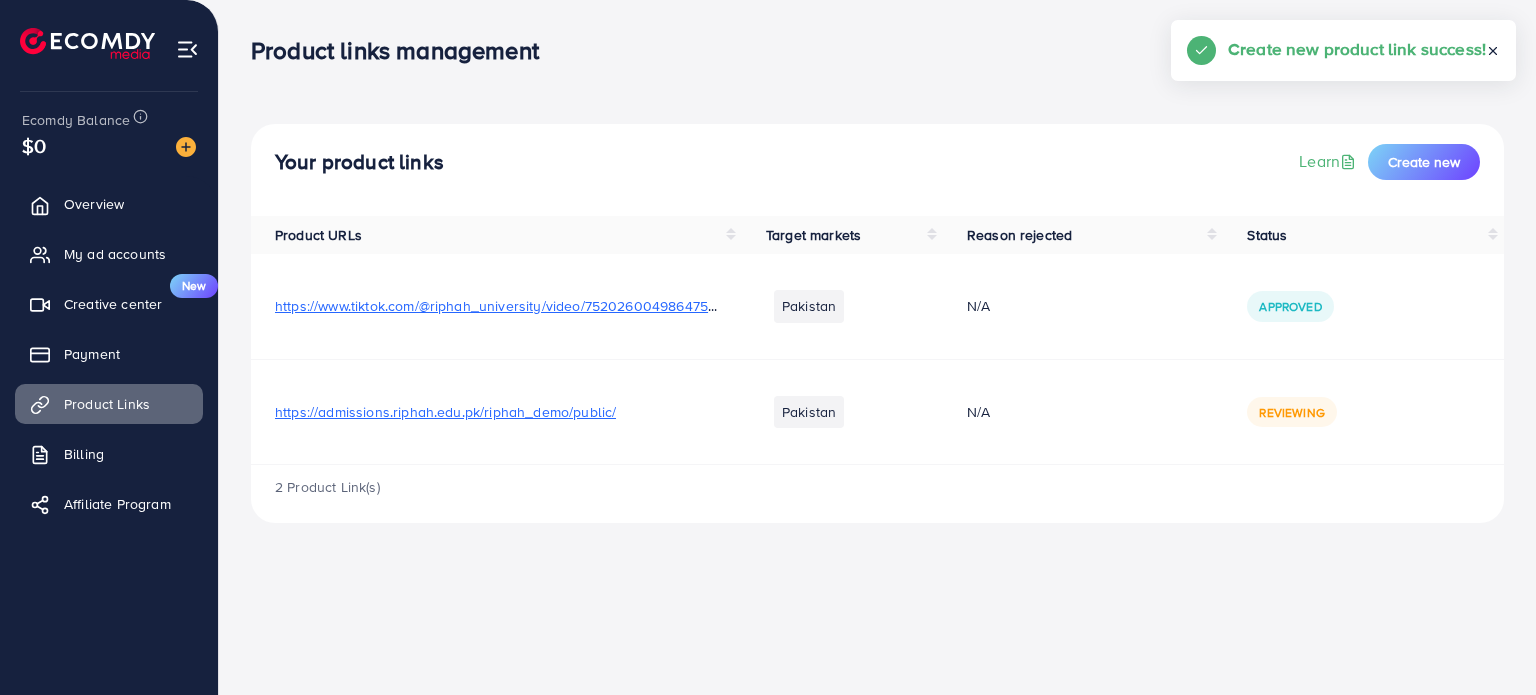 click 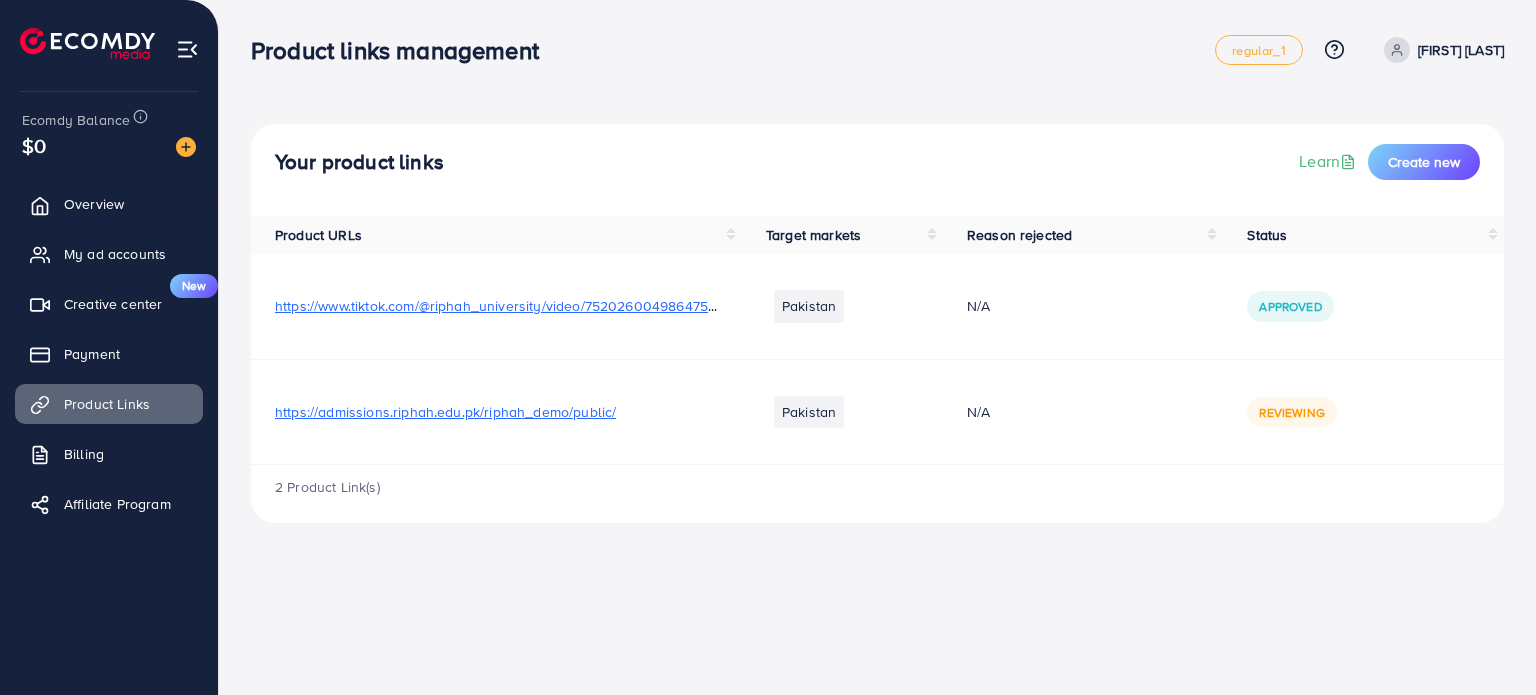 click on "Product links management" at bounding box center (733, 50) 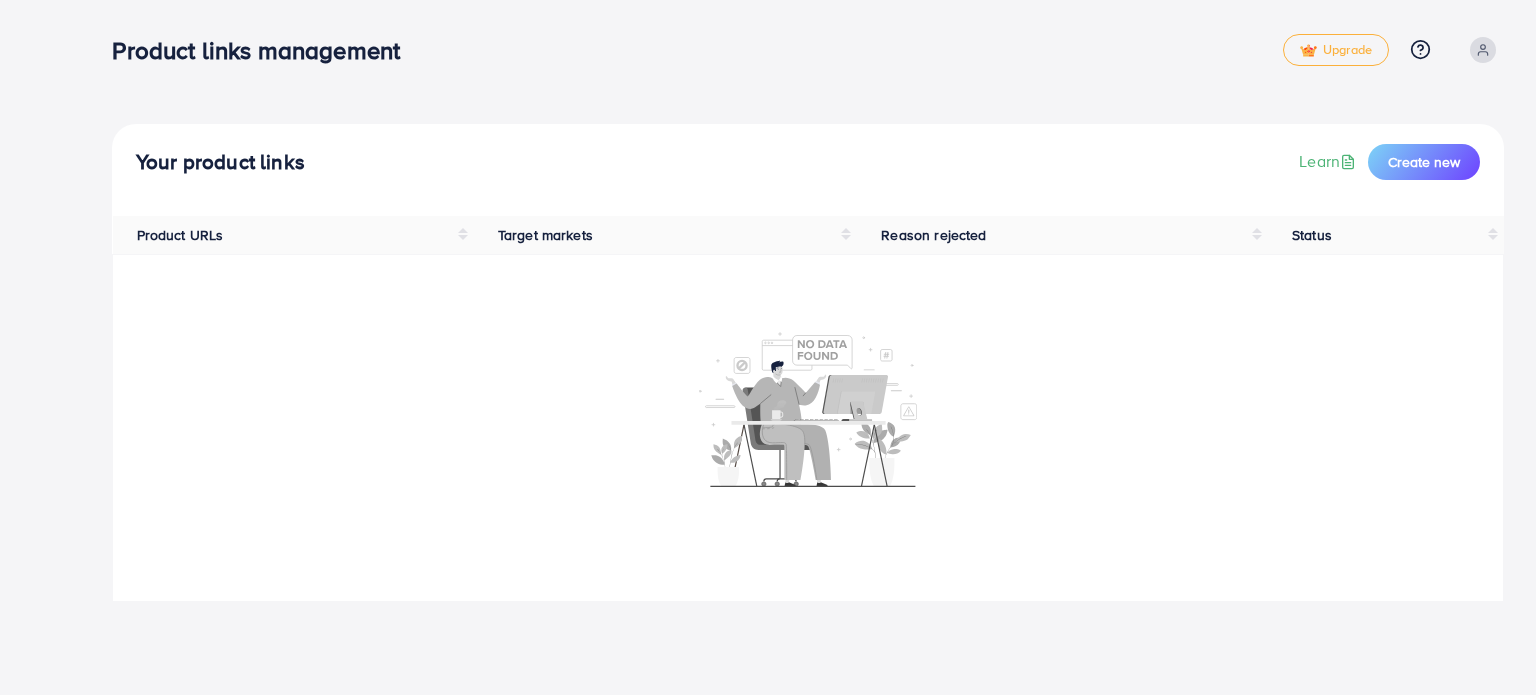 scroll, scrollTop: 0, scrollLeft: 0, axis: both 